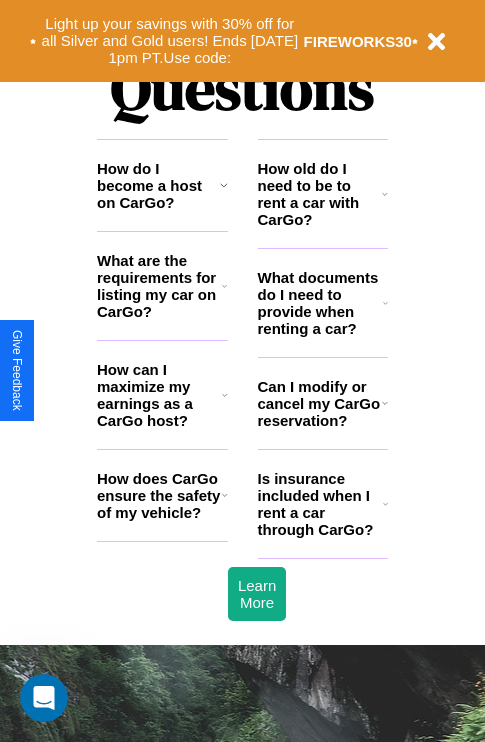 scroll, scrollTop: 2423, scrollLeft: 0, axis: vertical 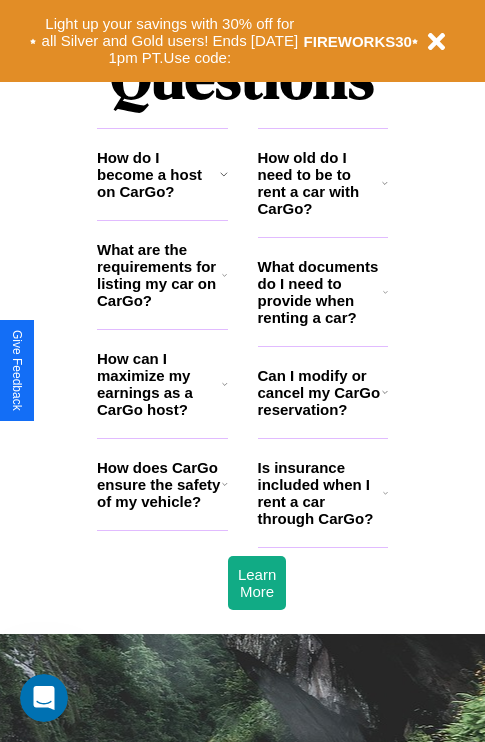 click 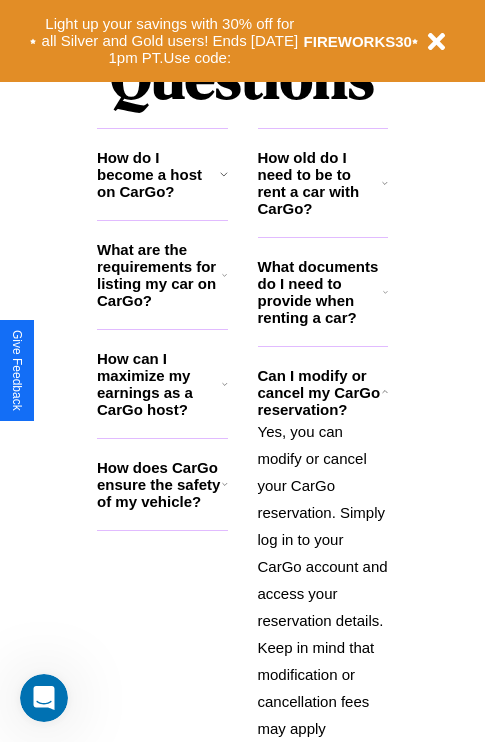 click on "How does CarGo ensure the safety of my vehicle?" at bounding box center [159, 484] 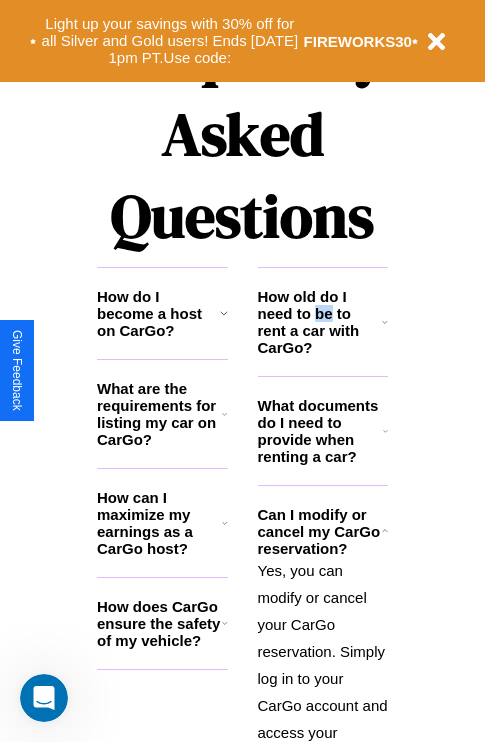 scroll, scrollTop: 308, scrollLeft: 0, axis: vertical 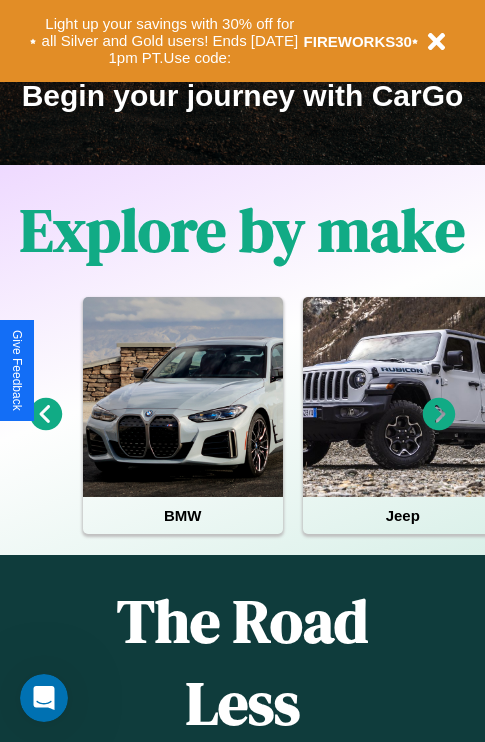 click 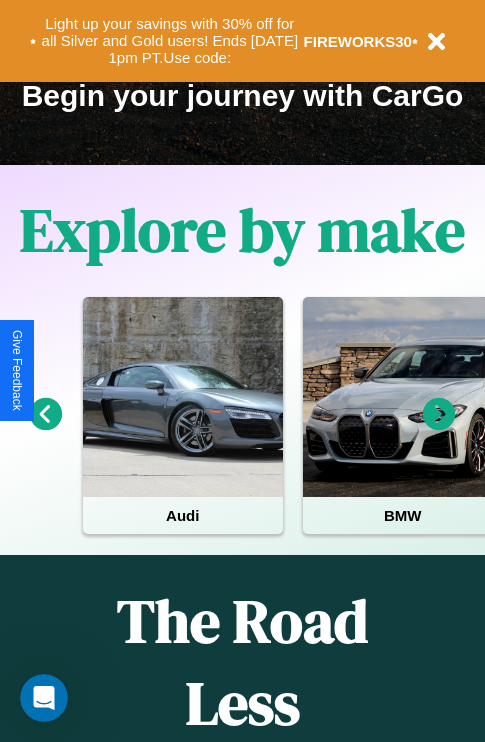 click 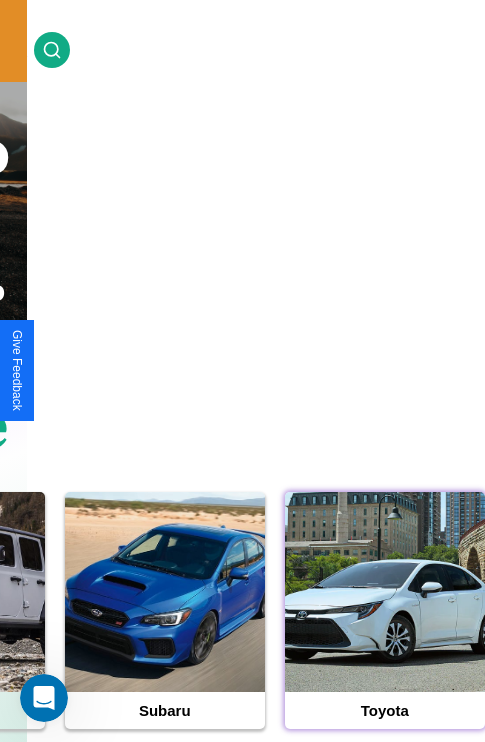 click at bounding box center [385, 592] 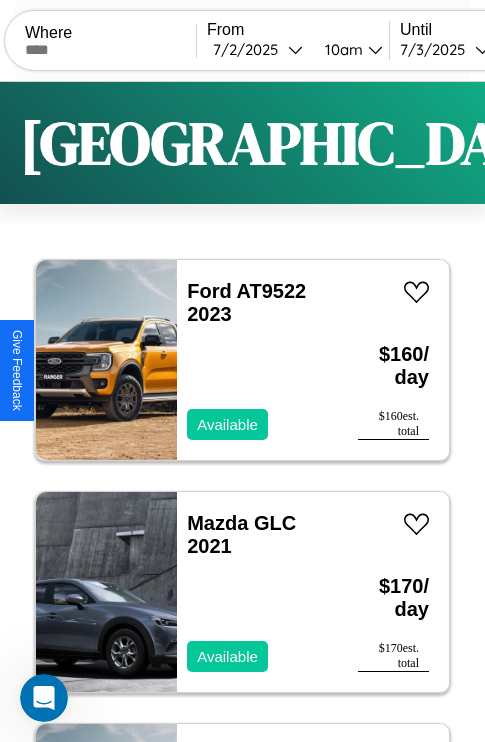click on "Filters" at bounding box center (640, 143) 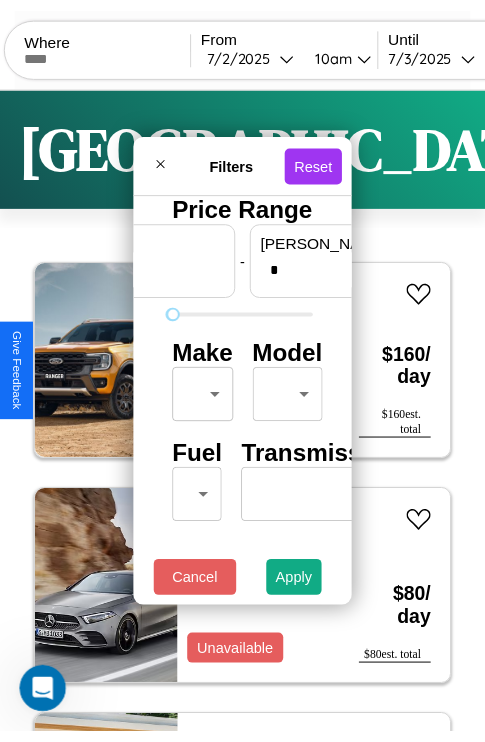 scroll, scrollTop: 0, scrollLeft: 124, axis: horizontal 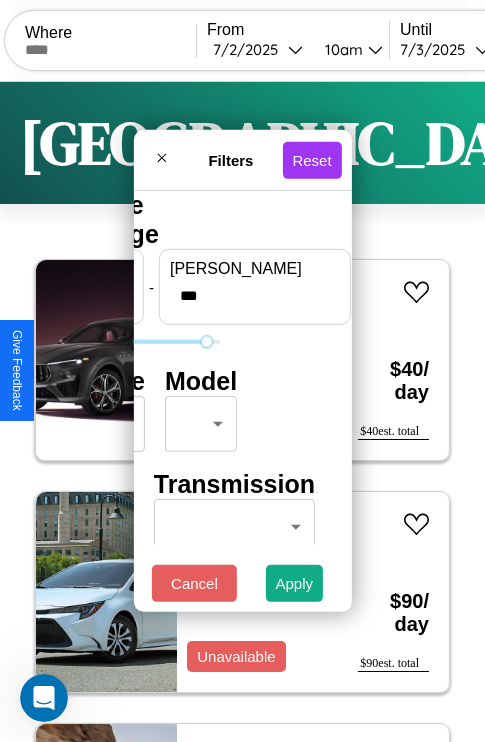 type on "***" 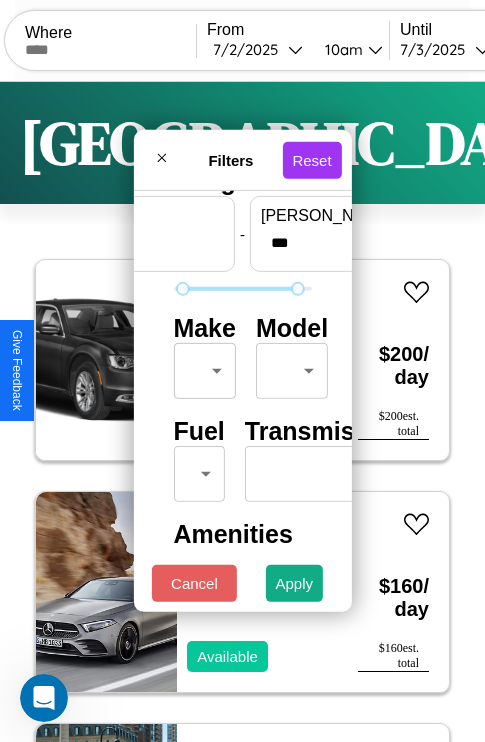 scroll, scrollTop: 59, scrollLeft: 0, axis: vertical 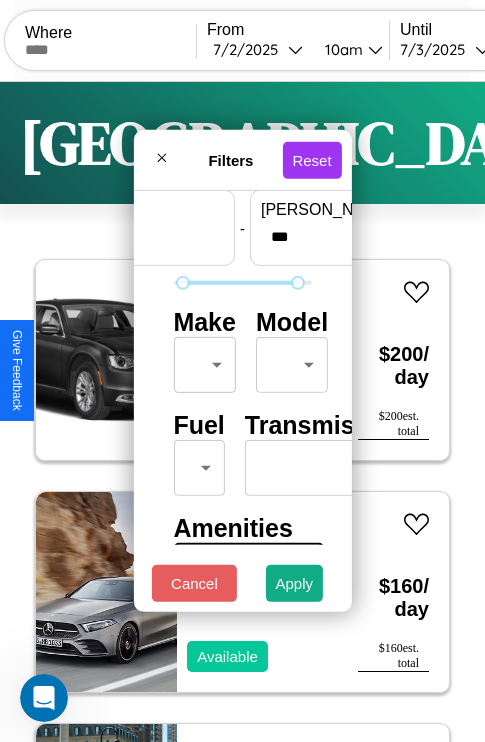 type on "**" 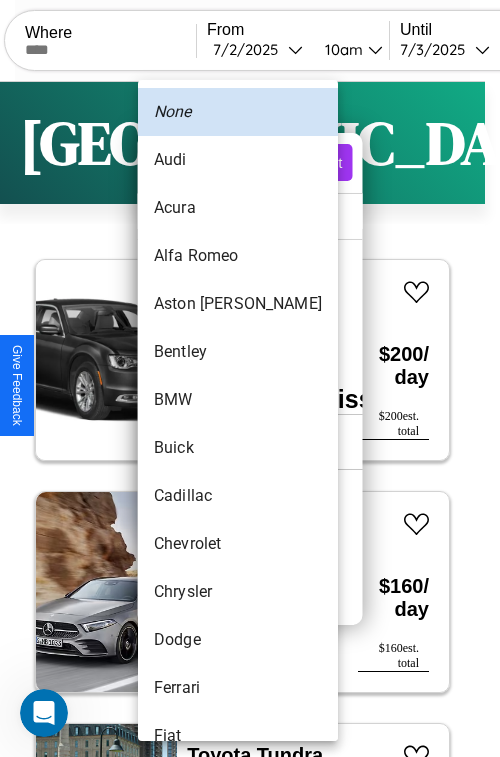 click on "Aston [PERSON_NAME]" at bounding box center (238, 304) 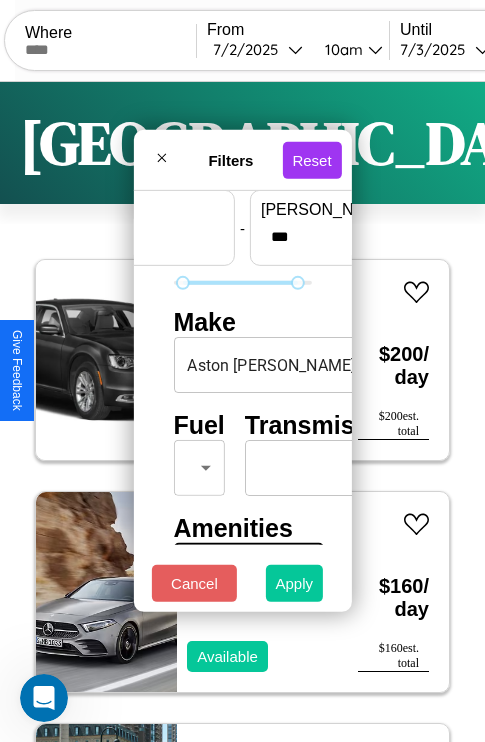 click on "Apply" at bounding box center [295, 583] 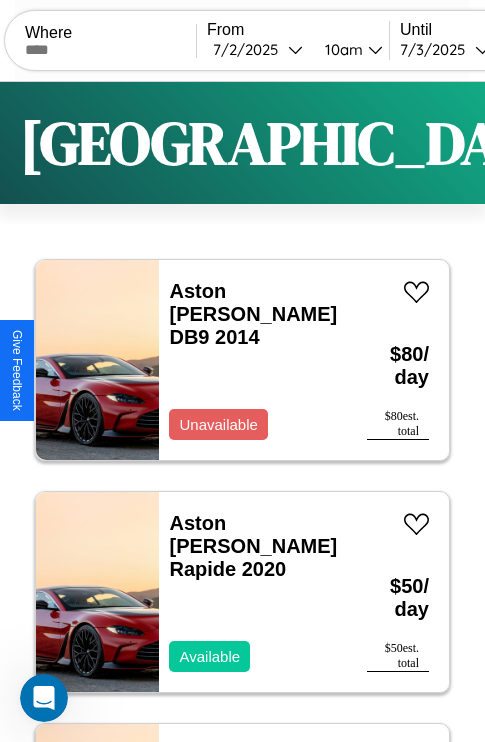 scroll, scrollTop: 95, scrollLeft: 0, axis: vertical 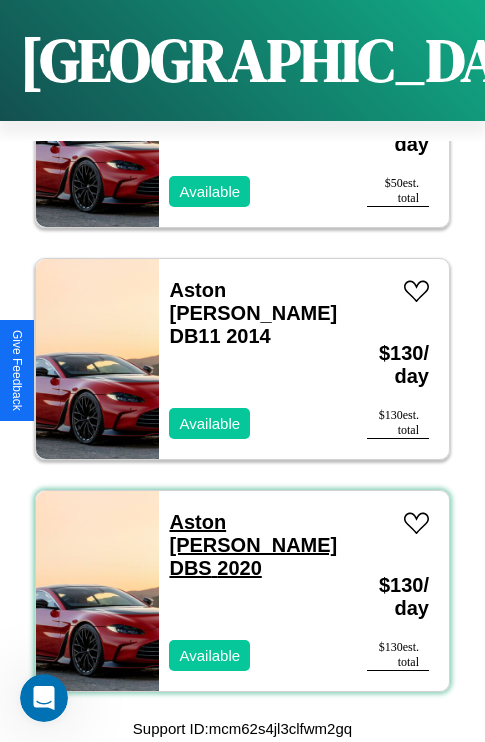 click on "Aston Martin   DBS   2020" at bounding box center [253, 545] 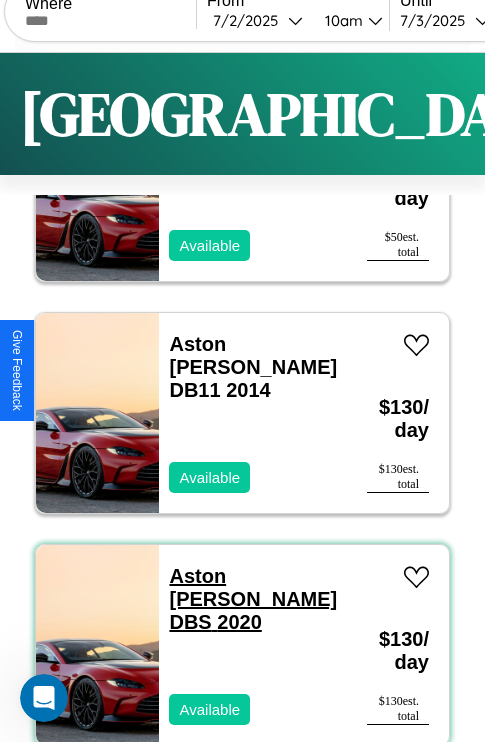 scroll, scrollTop: 307, scrollLeft: 0, axis: vertical 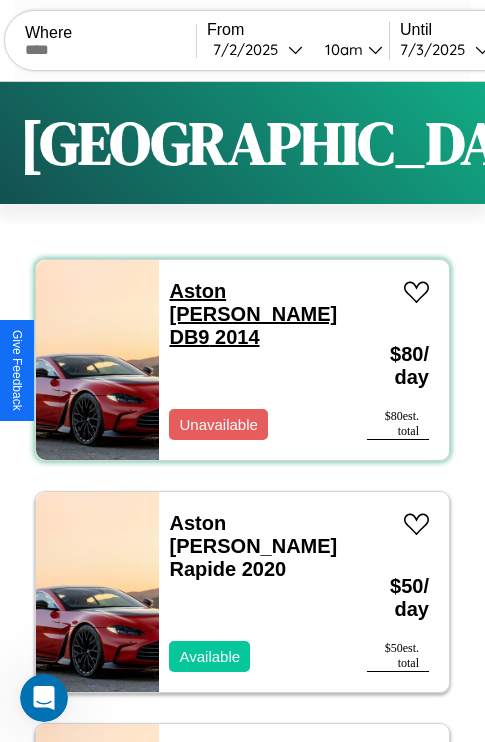 click on "Aston Martin   DB9   2014" at bounding box center [253, 314] 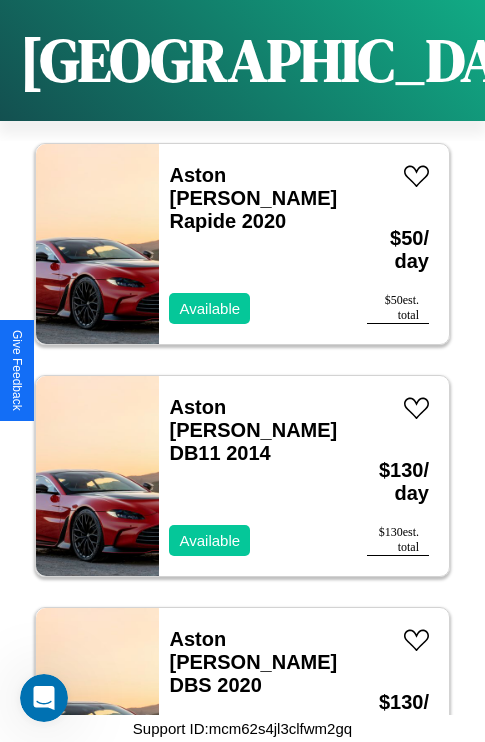 scroll, scrollTop: 307, scrollLeft: 0, axis: vertical 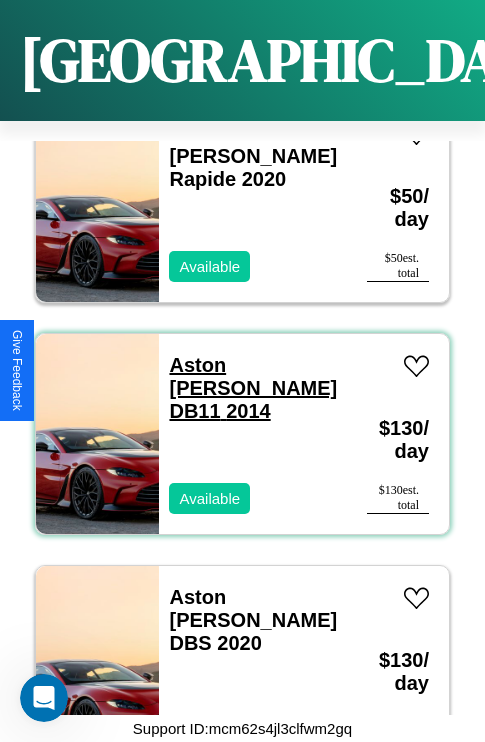 click on "Aston Martin   DB11   2014" at bounding box center [253, 388] 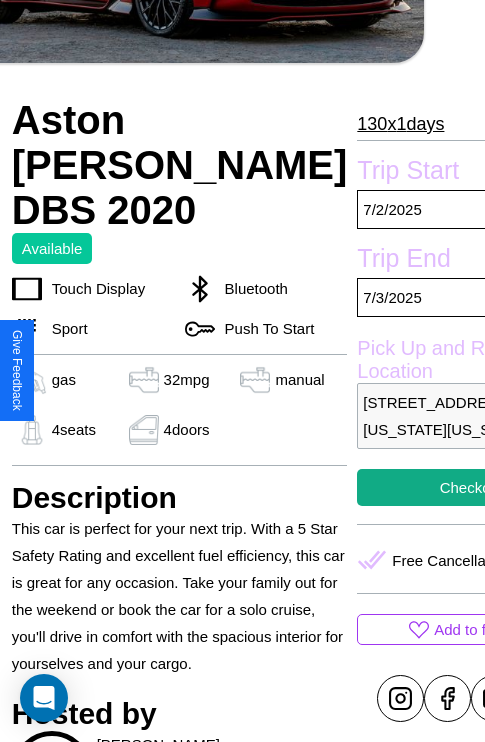 scroll, scrollTop: 427, scrollLeft: 68, axis: both 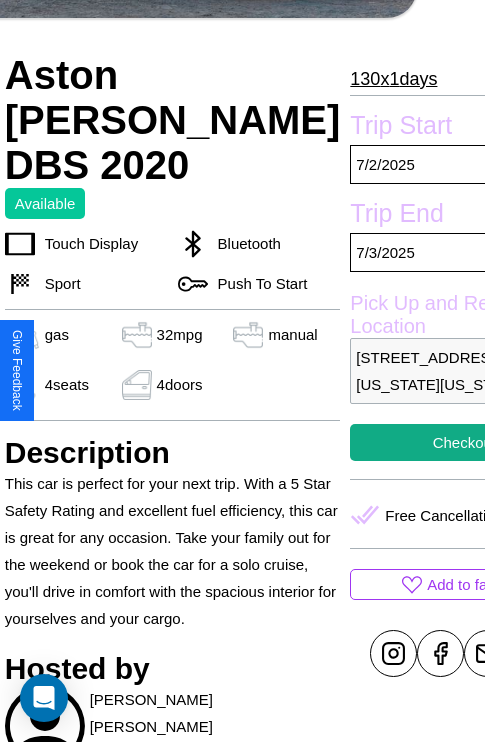 click on "[STREET_ADDRESS][US_STATE][US_STATE]" at bounding box center (464, 371) 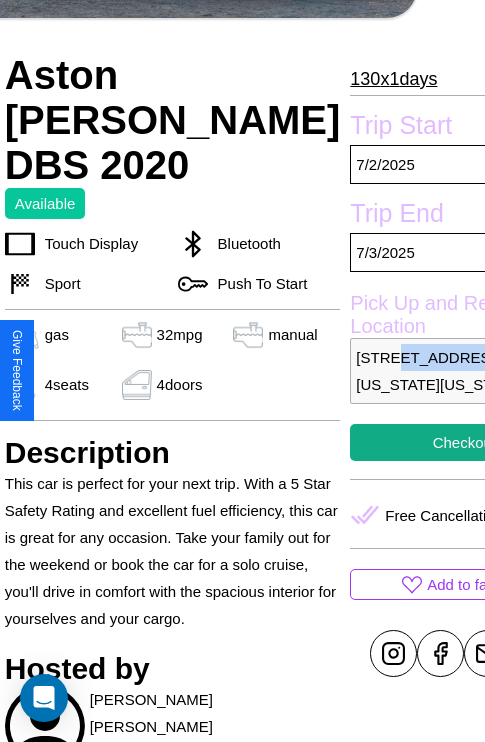 click on "[STREET_ADDRESS][US_STATE][US_STATE]" at bounding box center [464, 371] 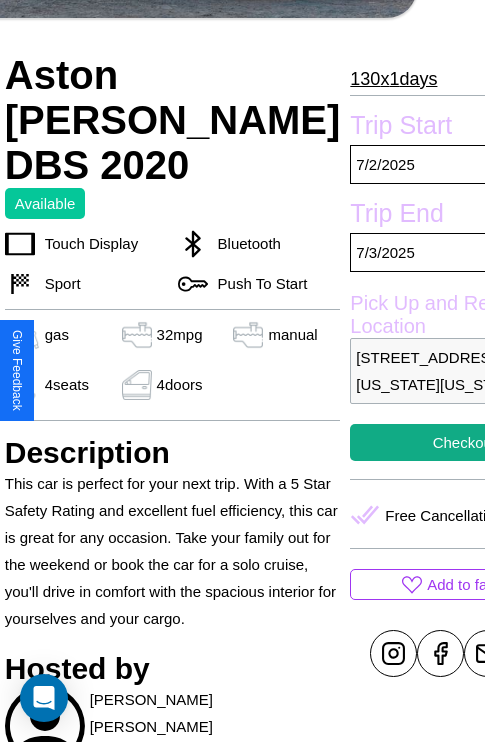 click on "[STREET_ADDRESS][US_STATE][US_STATE]" at bounding box center [464, 371] 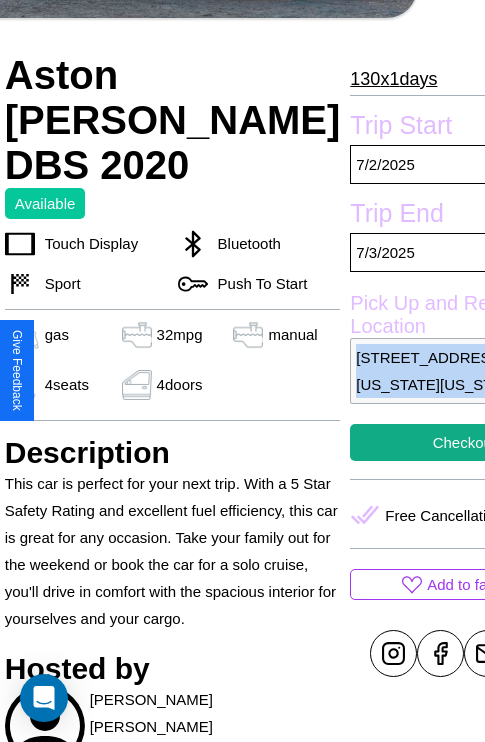 click on "[STREET_ADDRESS][US_STATE][US_STATE]" at bounding box center [464, 371] 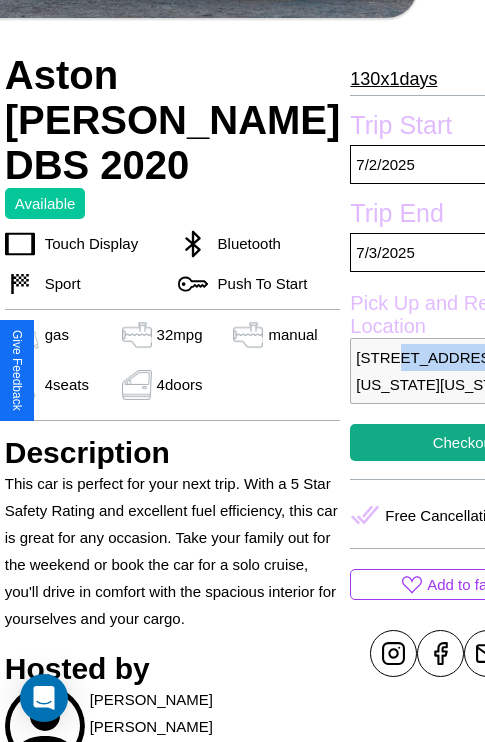click on "[STREET_ADDRESS][US_STATE][US_STATE]" at bounding box center [464, 371] 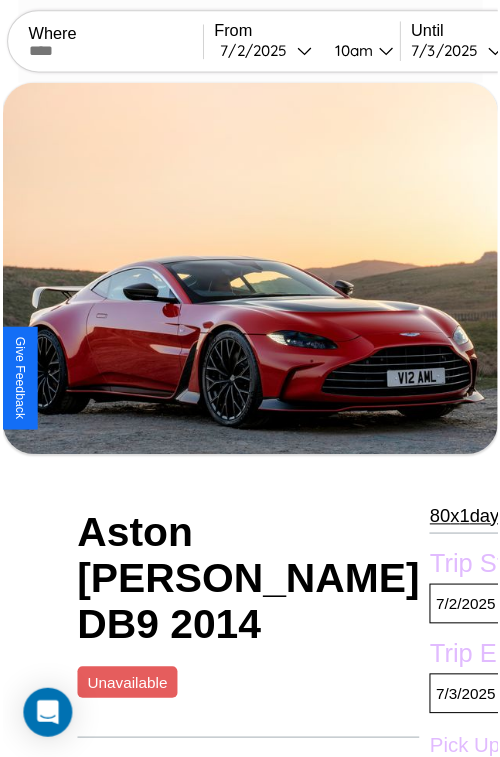 scroll, scrollTop: 221, scrollLeft: 88, axis: both 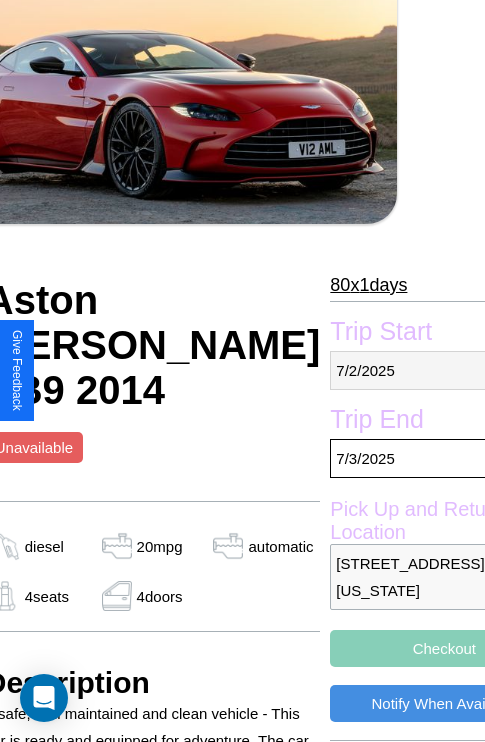 click on "7 / 2 / 2025" at bounding box center (444, 370) 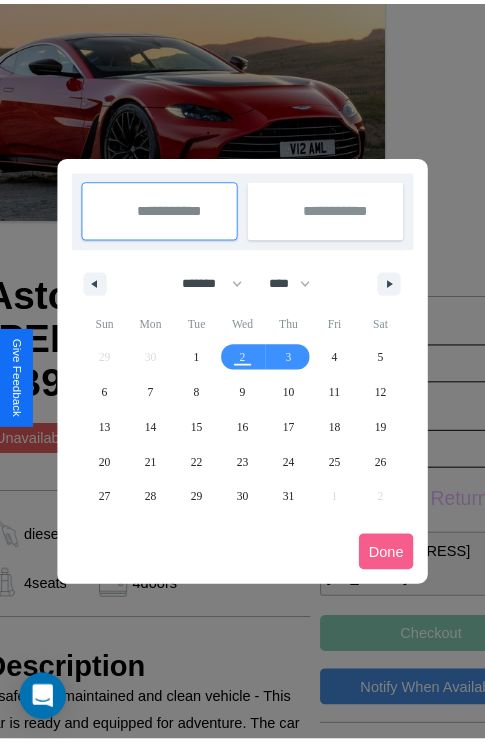 scroll, scrollTop: 0, scrollLeft: 88, axis: horizontal 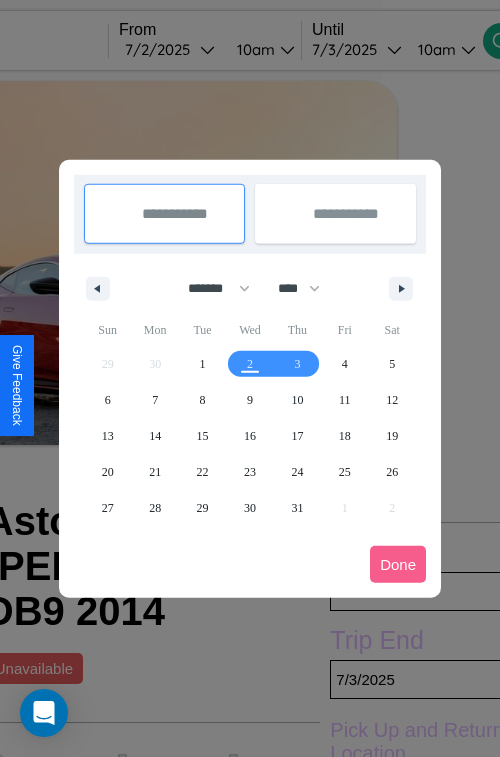 click at bounding box center (250, 378) 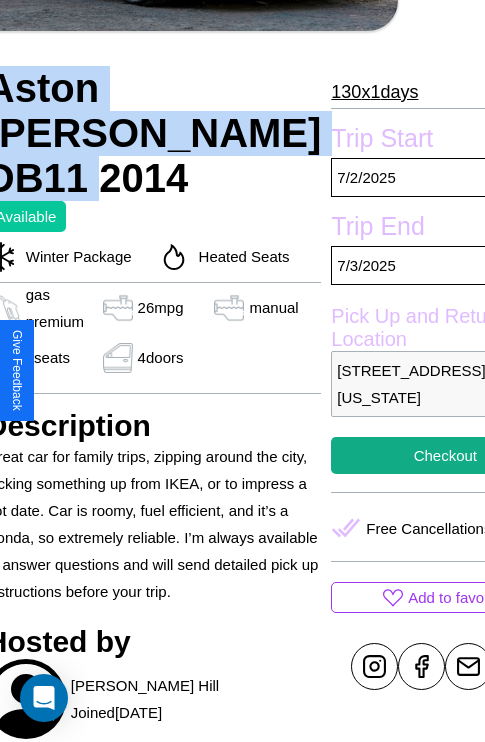 scroll, scrollTop: 427, scrollLeft: 91, axis: both 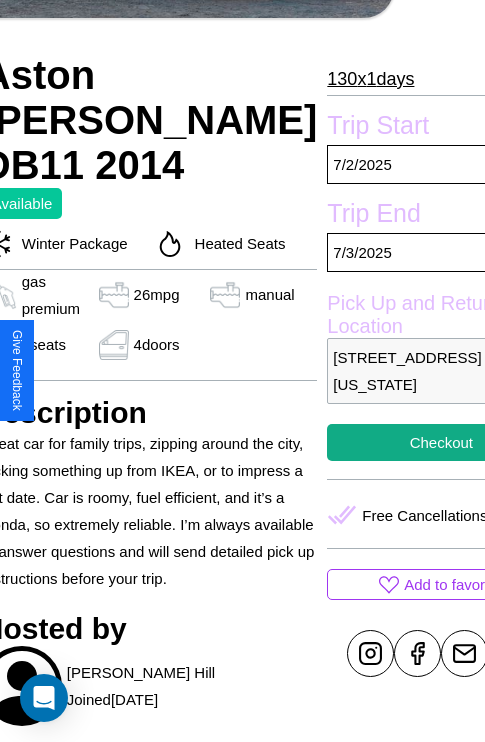 click on "4655 Liberty Street  Dallas Texas 77599 United States" at bounding box center [441, 371] 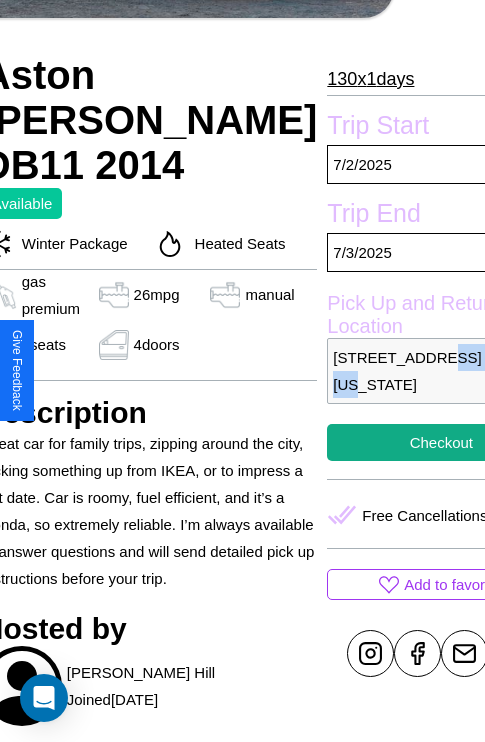 click on "4655 Liberty Street  Dallas Texas 77599 United States" at bounding box center [441, 371] 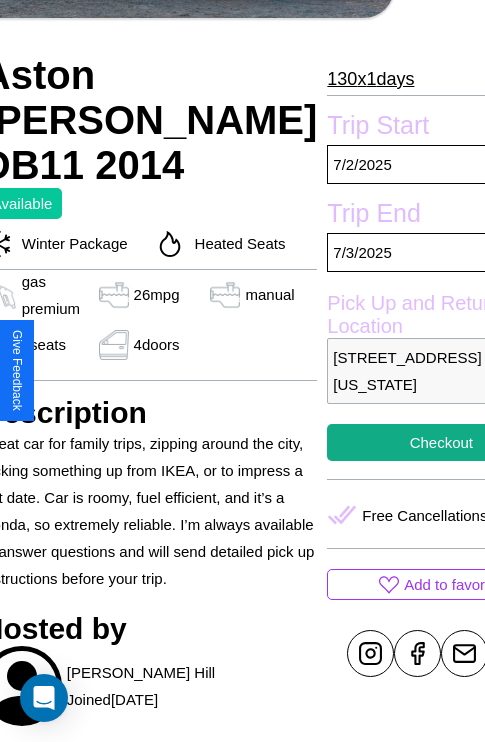 click on "4655 Liberty Street  Dallas Texas 77599 United States" at bounding box center [441, 371] 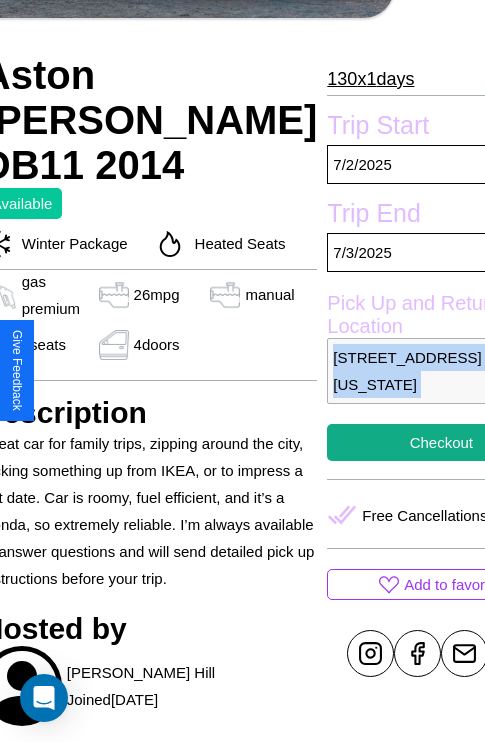 click on "4655 Liberty Street  Dallas Texas 77599 United States" at bounding box center (441, 371) 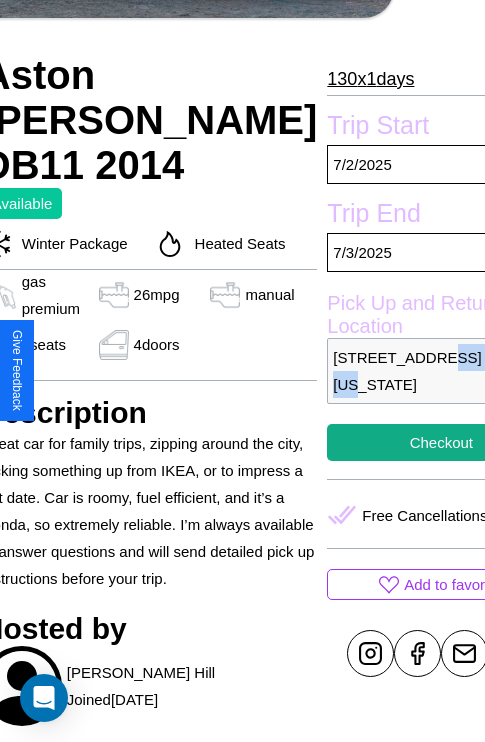 click on "4655 Liberty Street  Dallas Texas 77599 United States" at bounding box center [441, 371] 